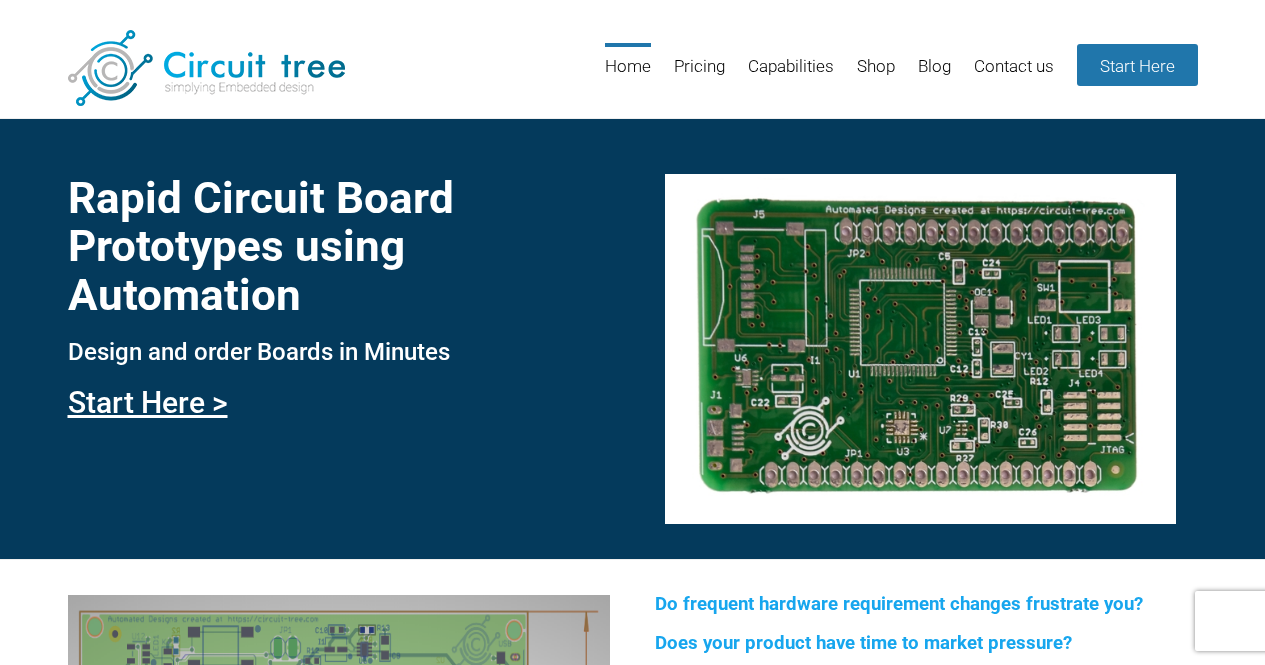 scroll, scrollTop: 0, scrollLeft: 0, axis: both 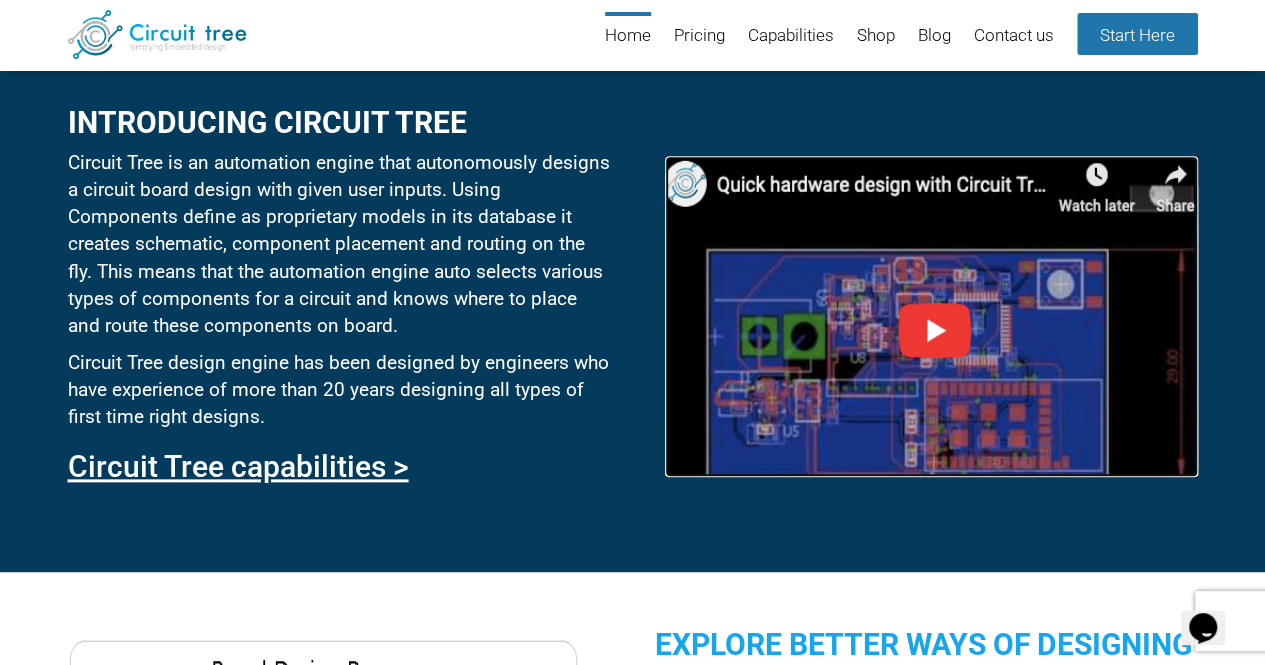 click at bounding box center (931, 316) 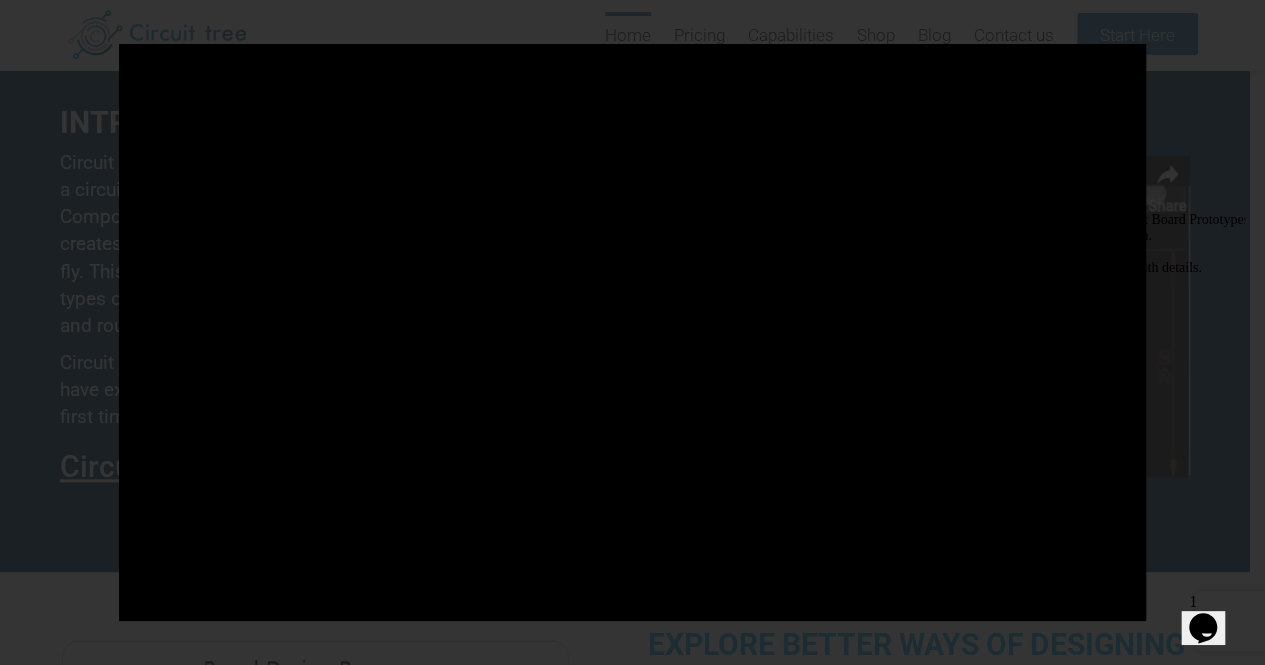 click at bounding box center (893, 212) 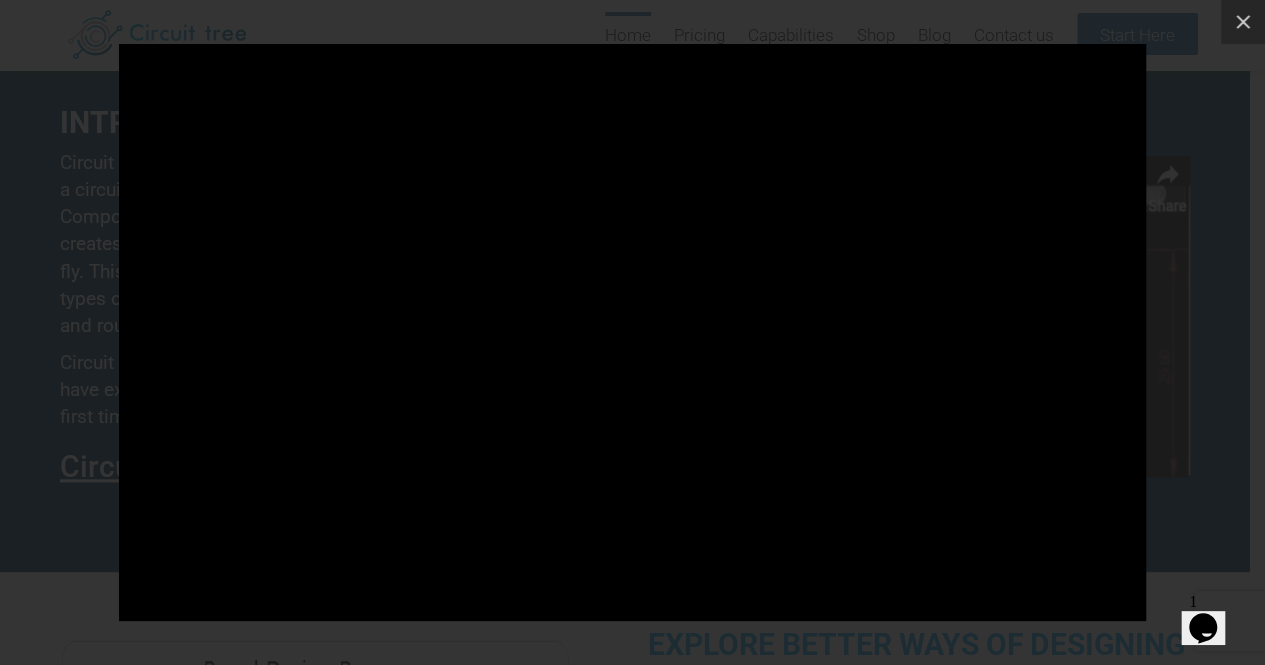 click at bounding box center (632, 332) 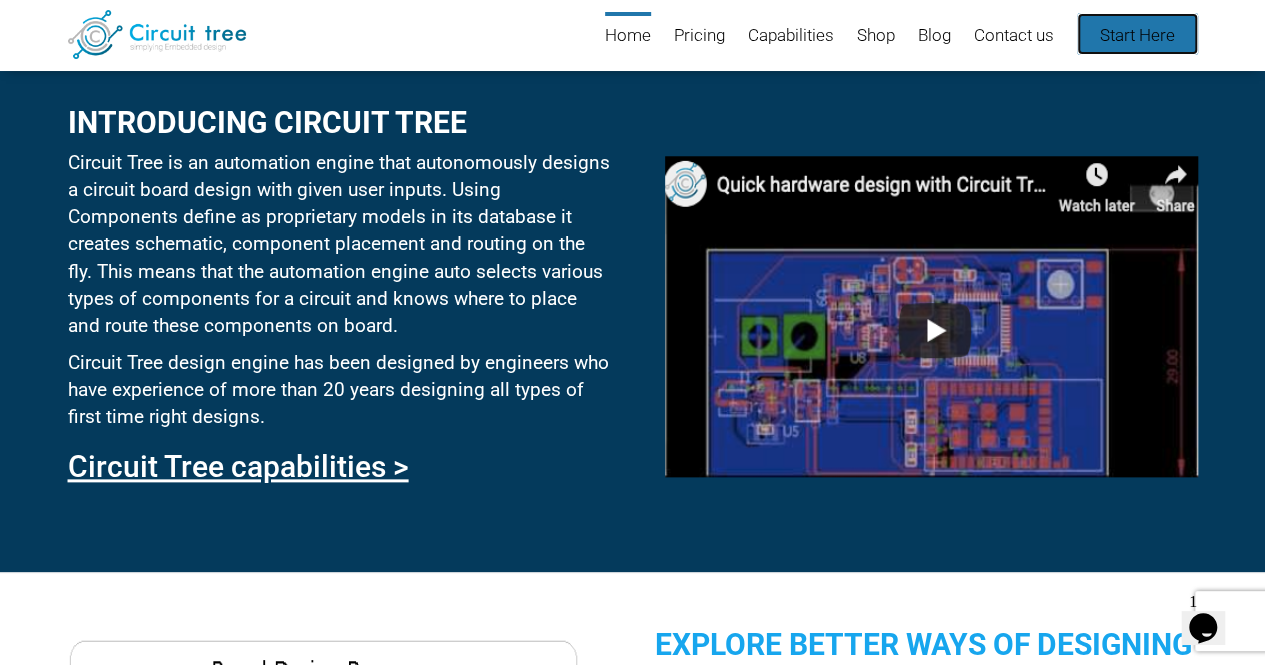 click on "Start Here" at bounding box center (1137, 34) 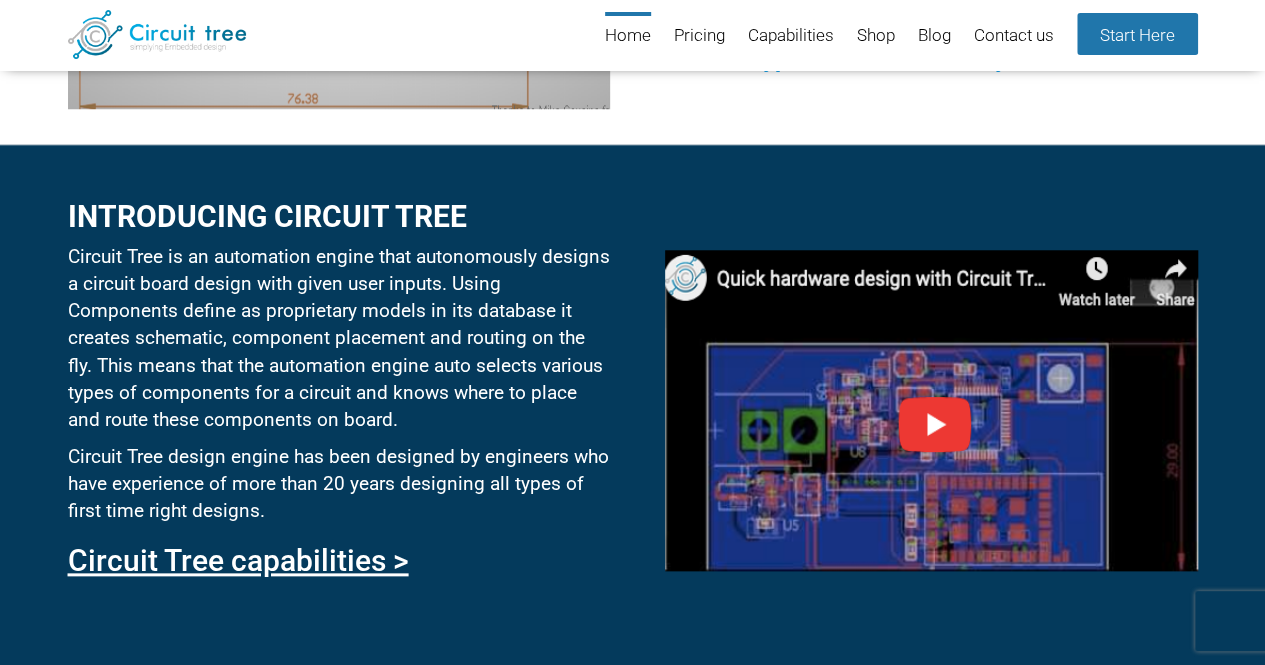 scroll, scrollTop: 830, scrollLeft: 0, axis: vertical 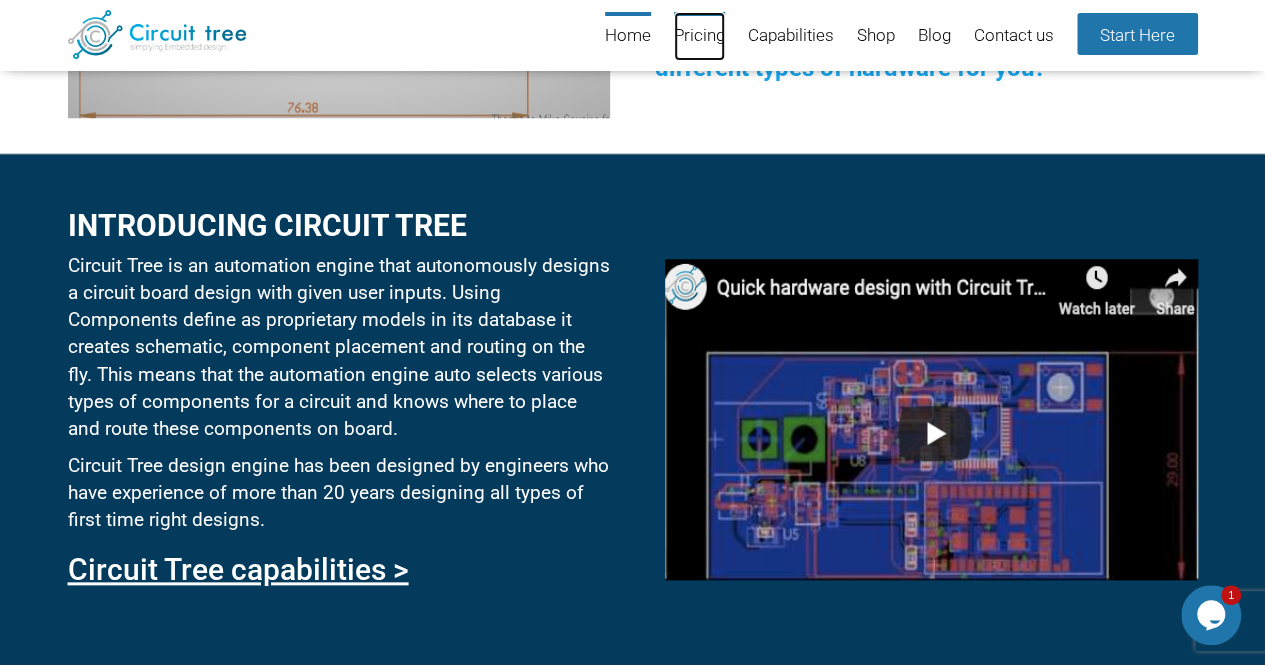click on "Pricing" at bounding box center (699, 36) 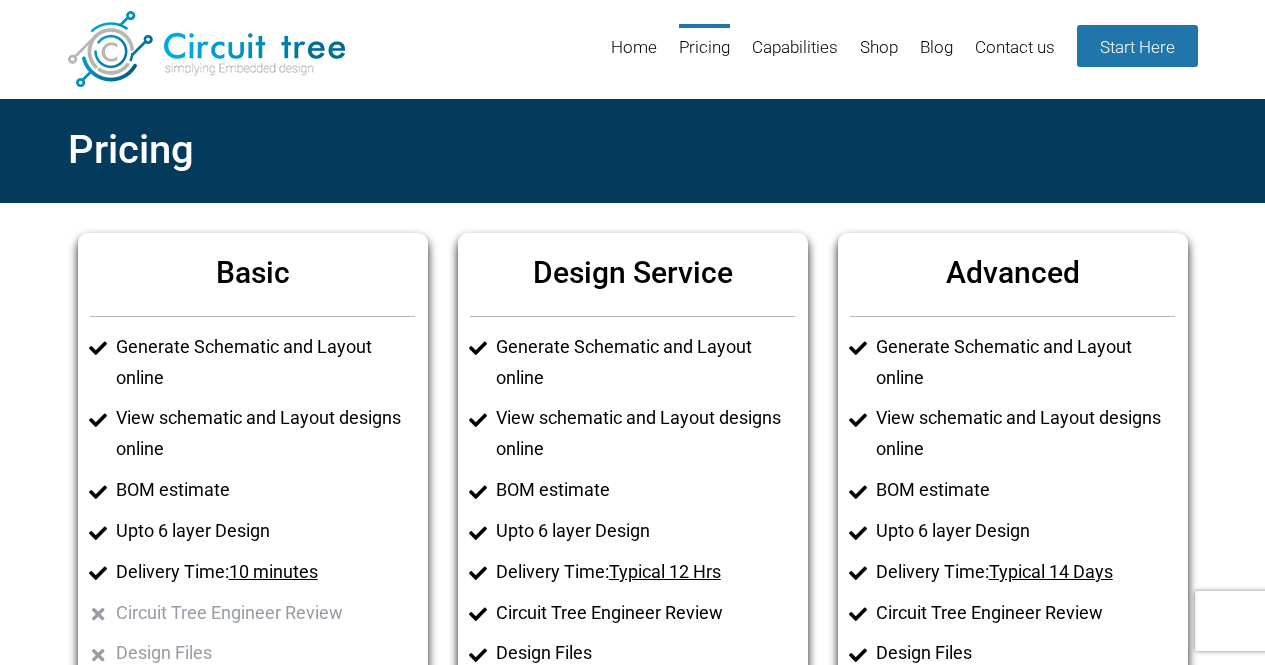 scroll, scrollTop: 0, scrollLeft: 0, axis: both 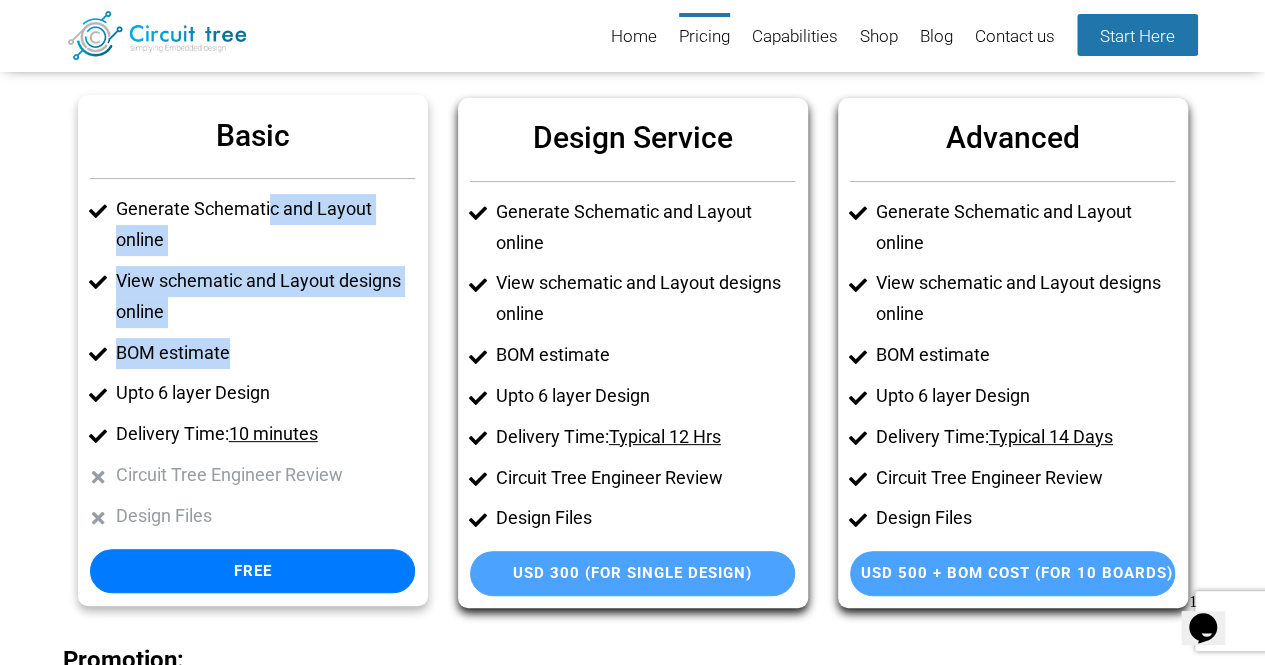 drag, startPoint x: 268, startPoint y: 216, endPoint x: 256, endPoint y: 352, distance: 136.52838 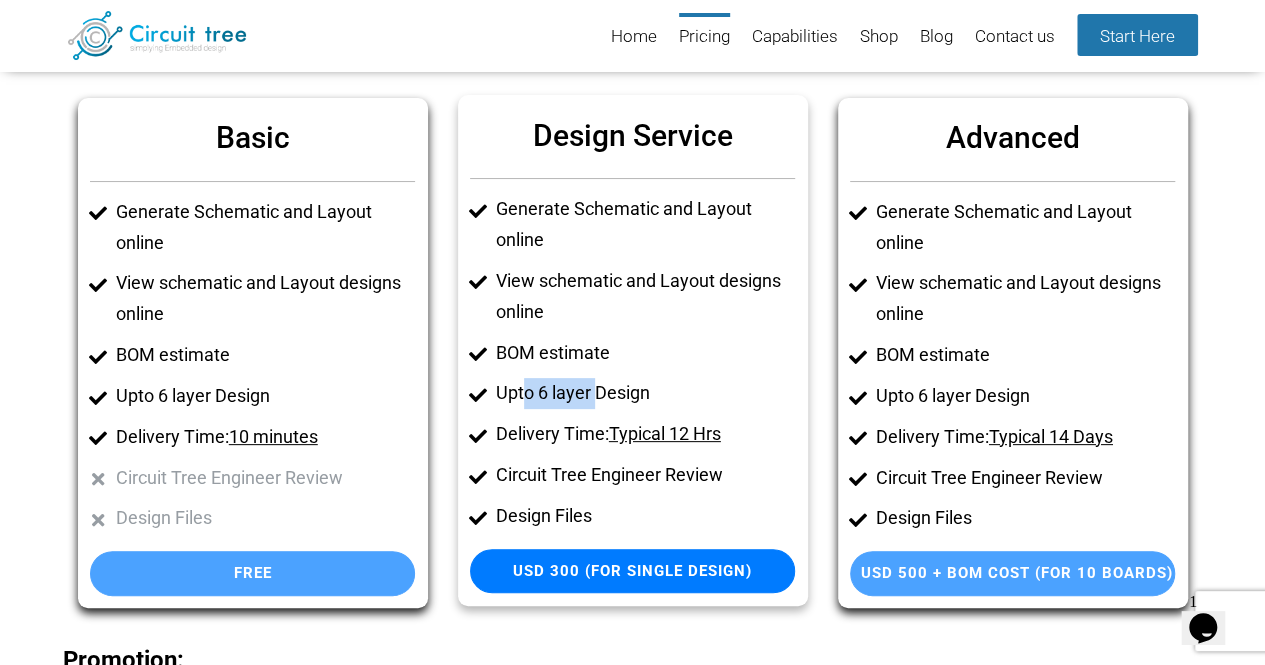 drag, startPoint x: 525, startPoint y: 384, endPoint x: 592, endPoint y: 393, distance: 67.601776 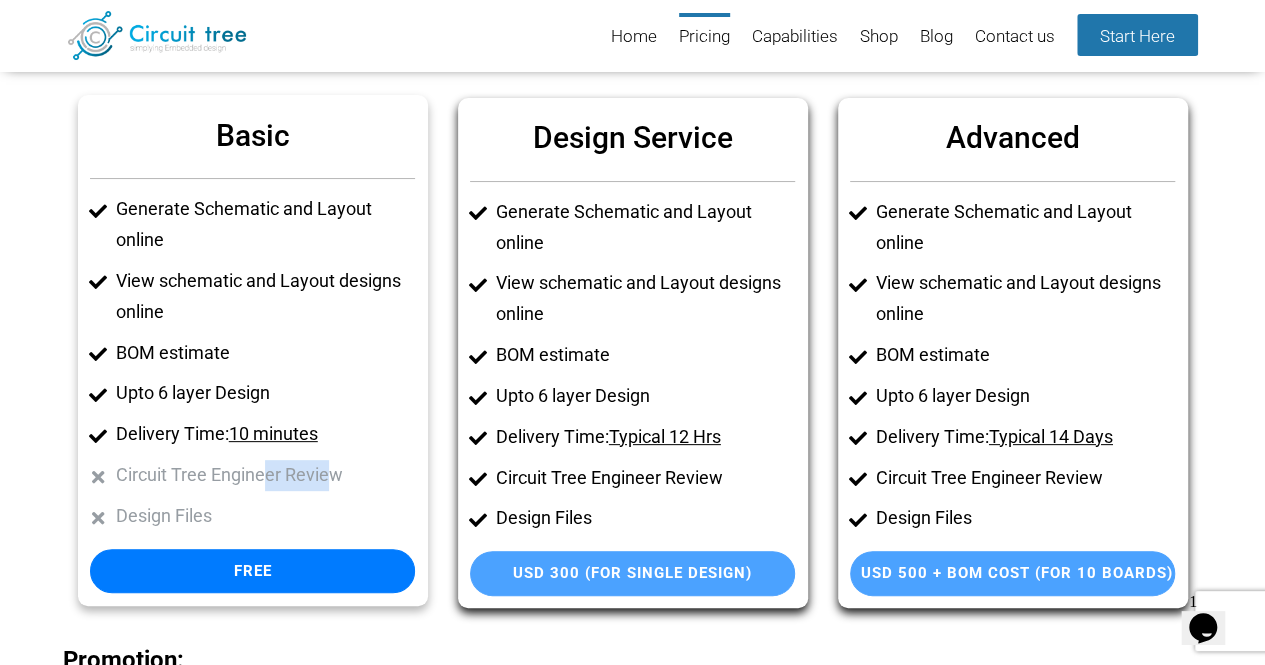 drag, startPoint x: 262, startPoint y: 481, endPoint x: 337, endPoint y: 488, distance: 75.32596 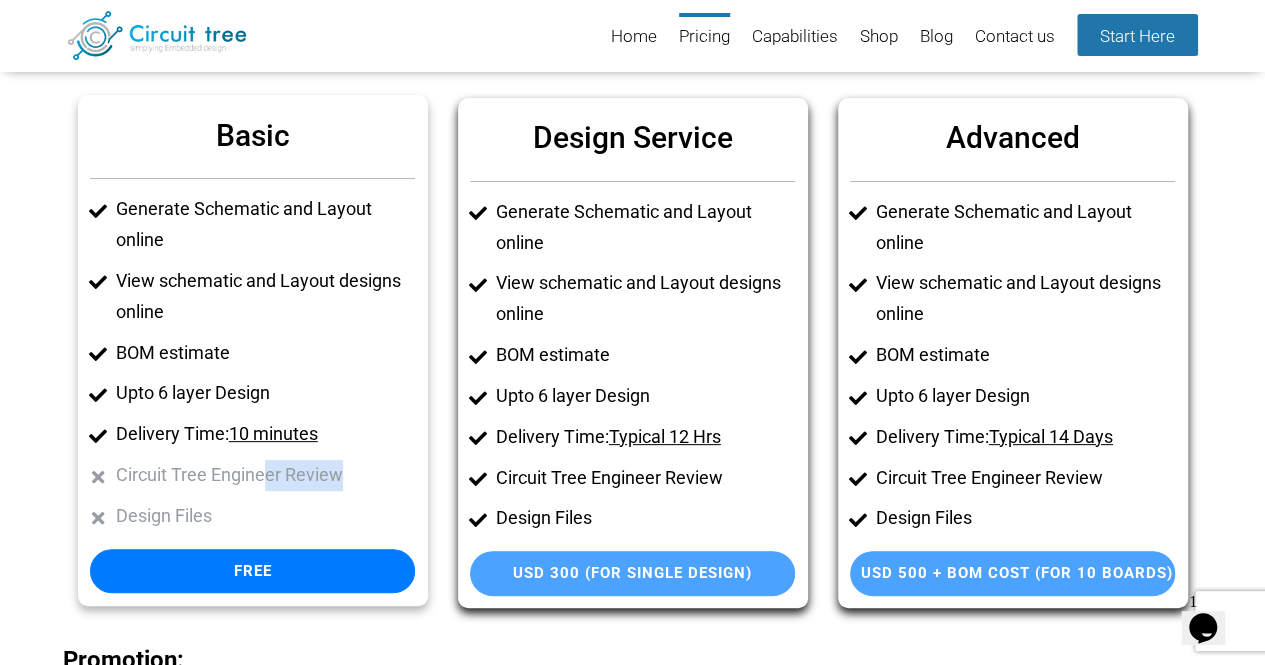 click on "Circuit Tree Engineer Review" at bounding box center [265, 475] 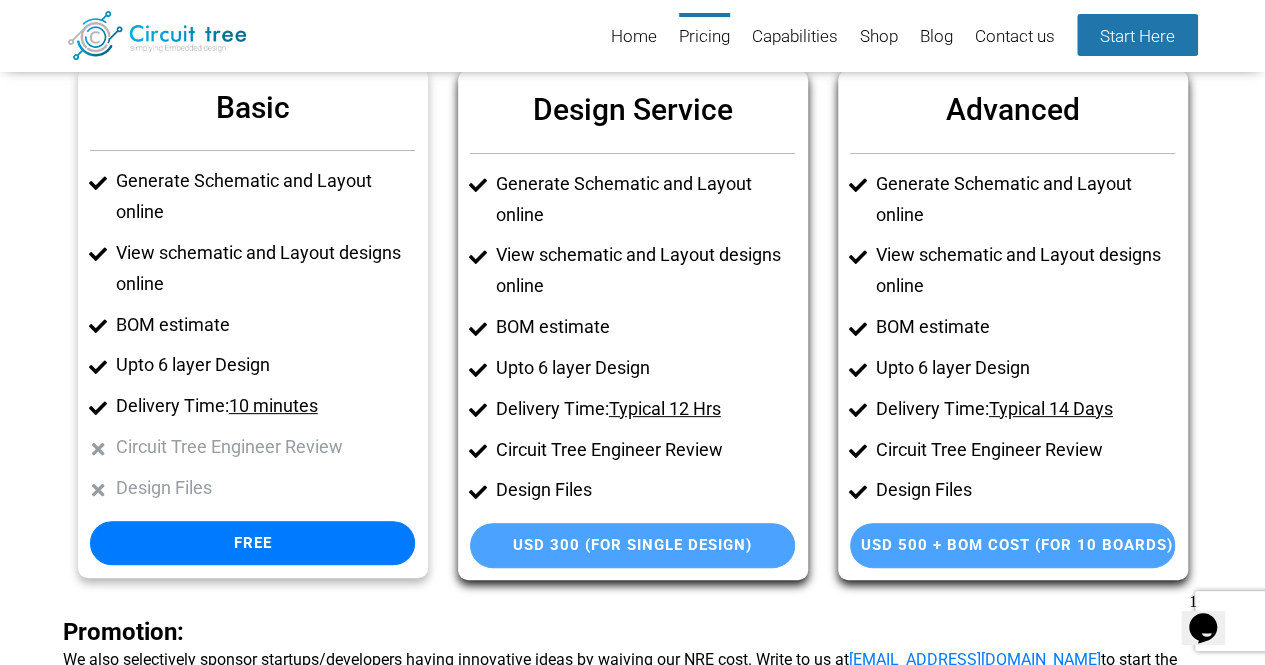 scroll, scrollTop: 140, scrollLeft: 0, axis: vertical 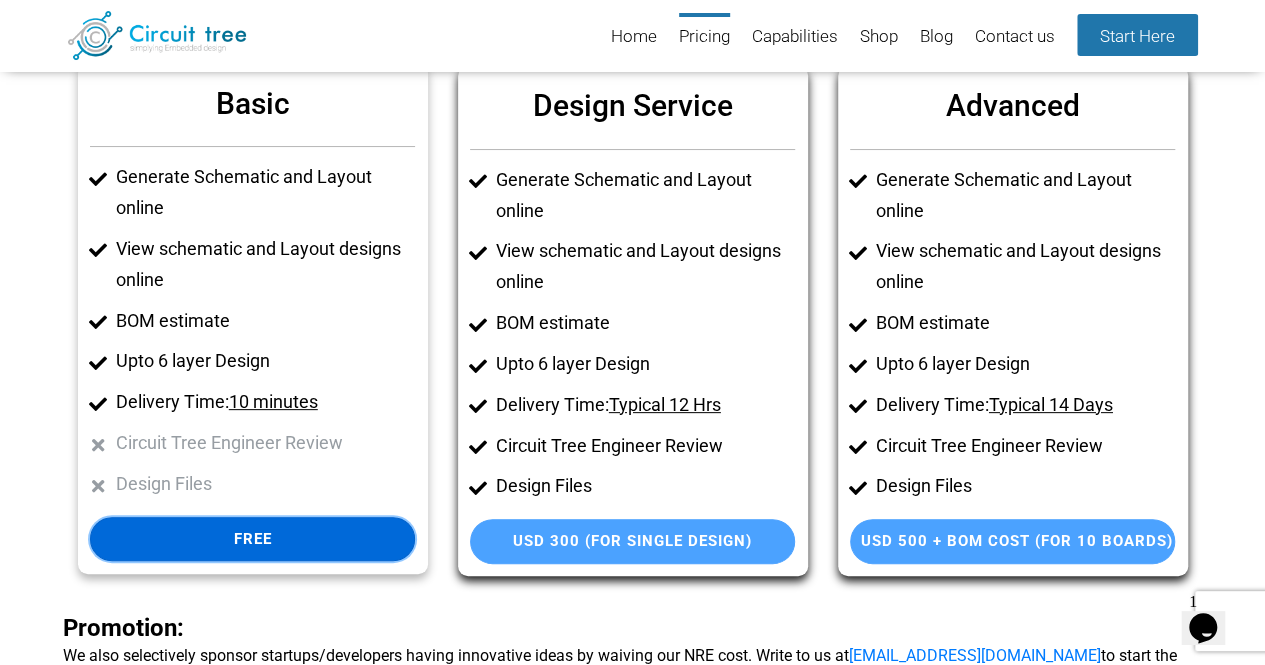 click on "Free" at bounding box center (252, 539) 